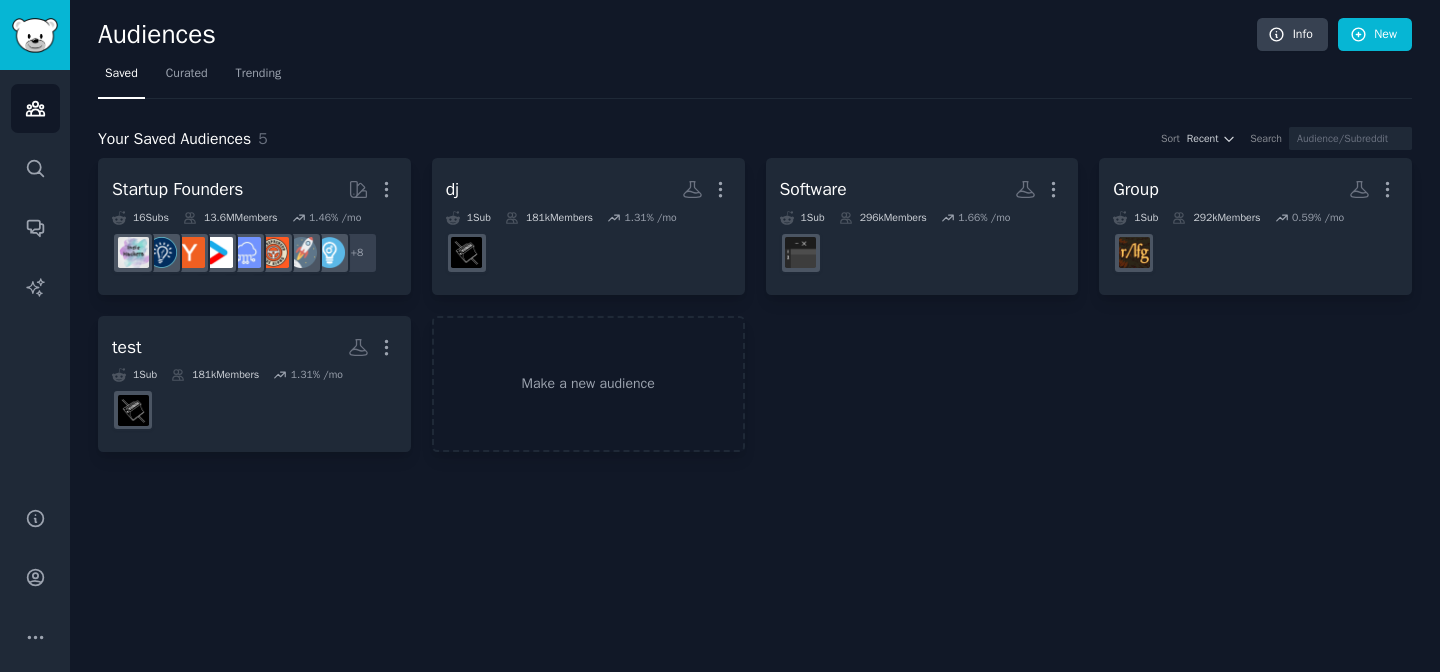 scroll, scrollTop: 0, scrollLeft: 0, axis: both 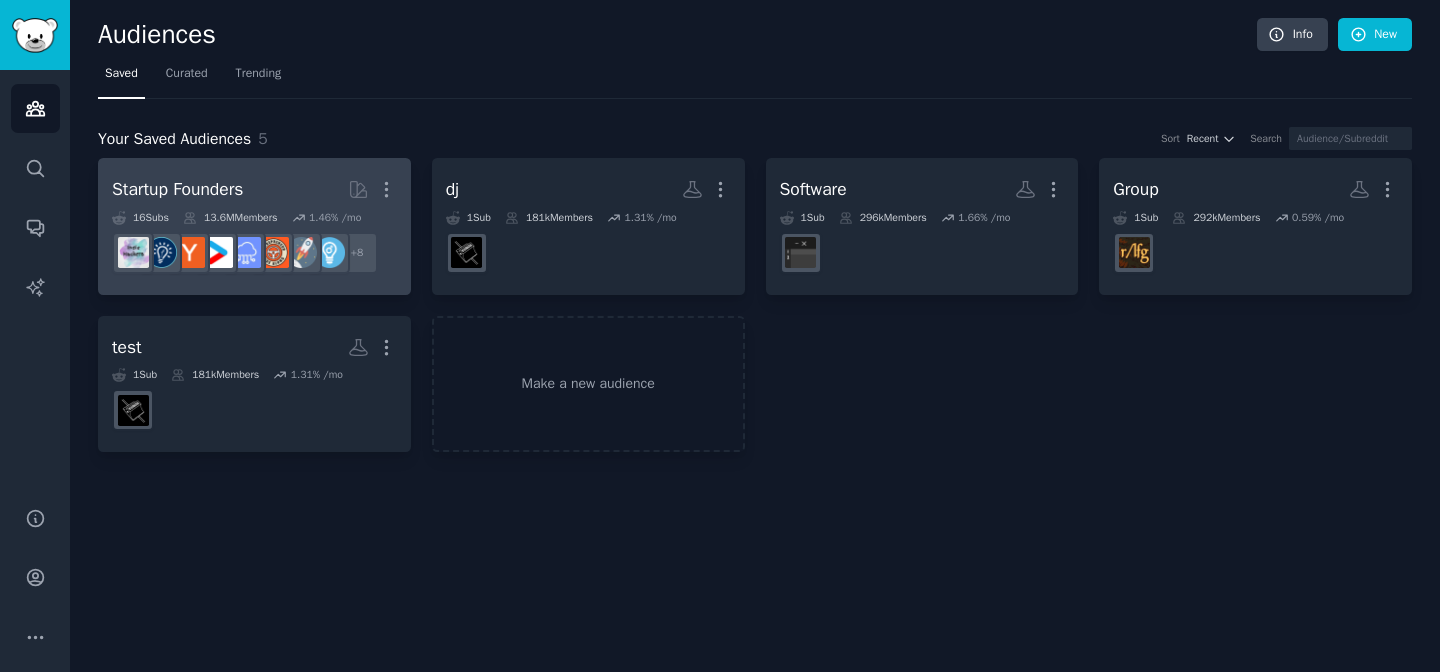click on "Startup Founders More" at bounding box center (254, 189) 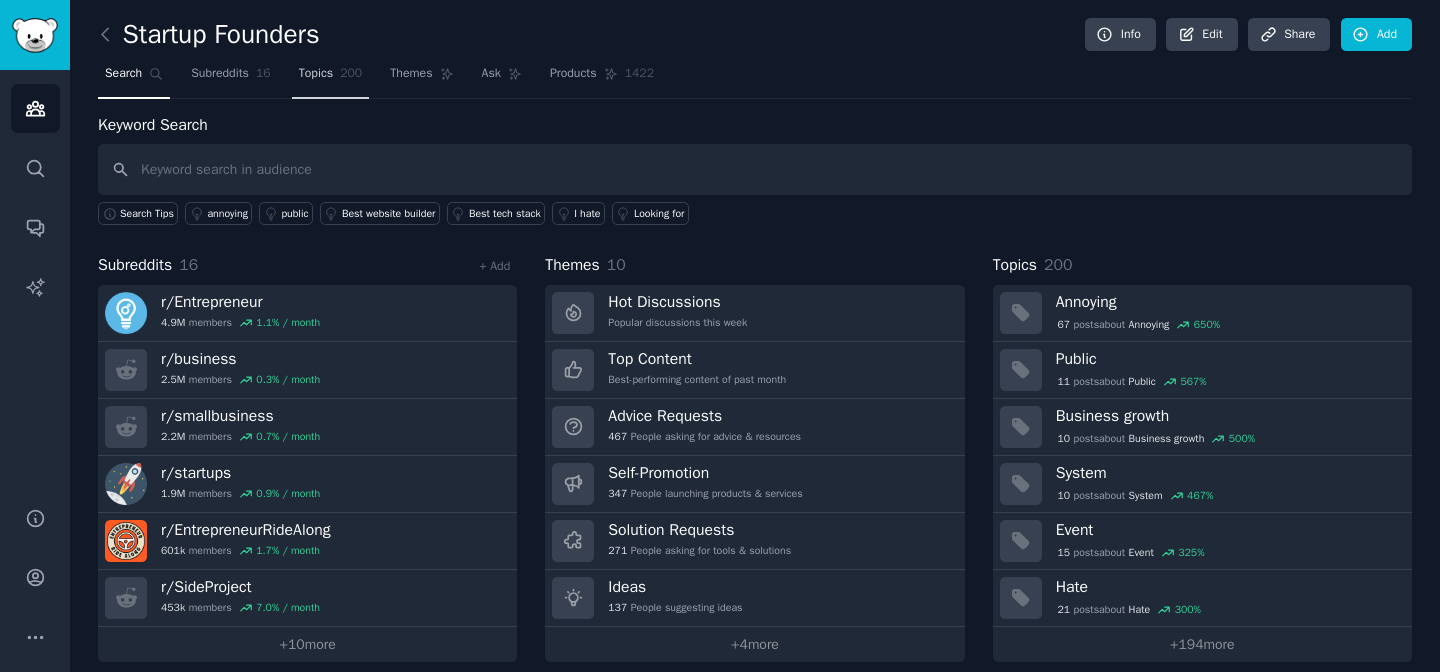 click on "Topics" at bounding box center (316, 74) 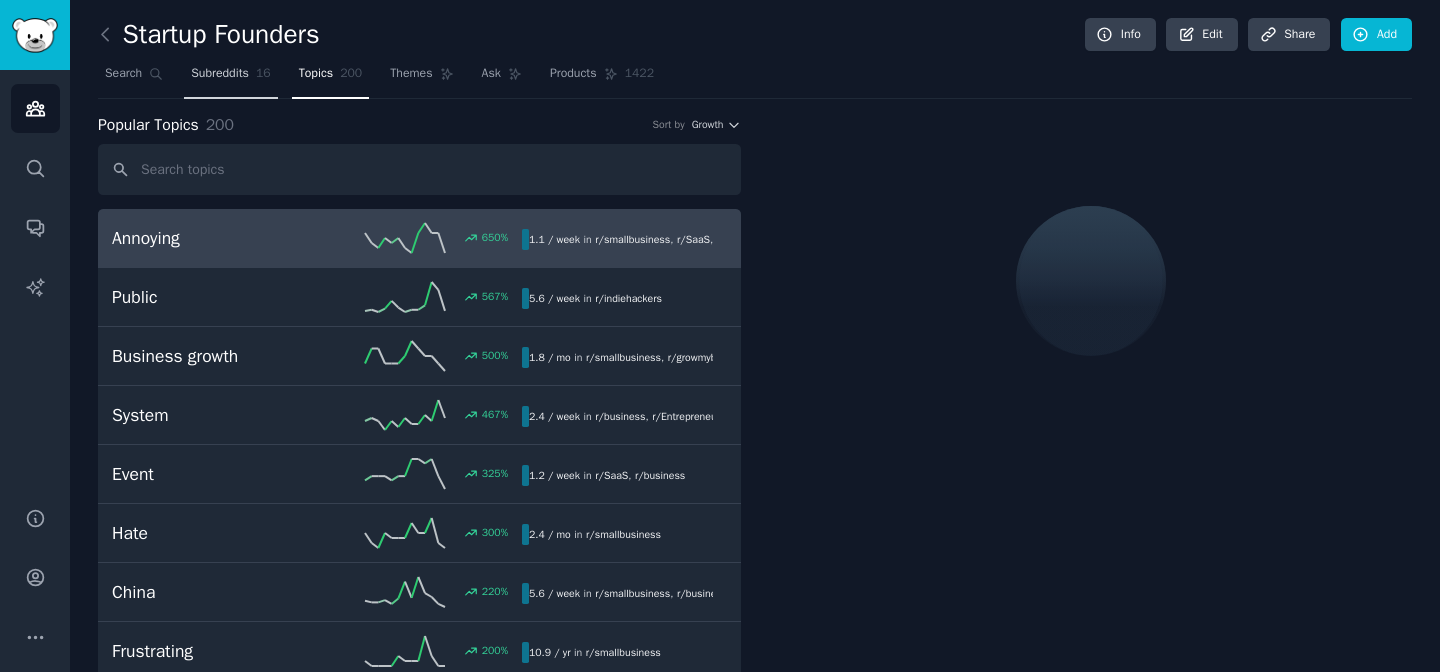 click on "Subreddits 16" at bounding box center (230, 78) 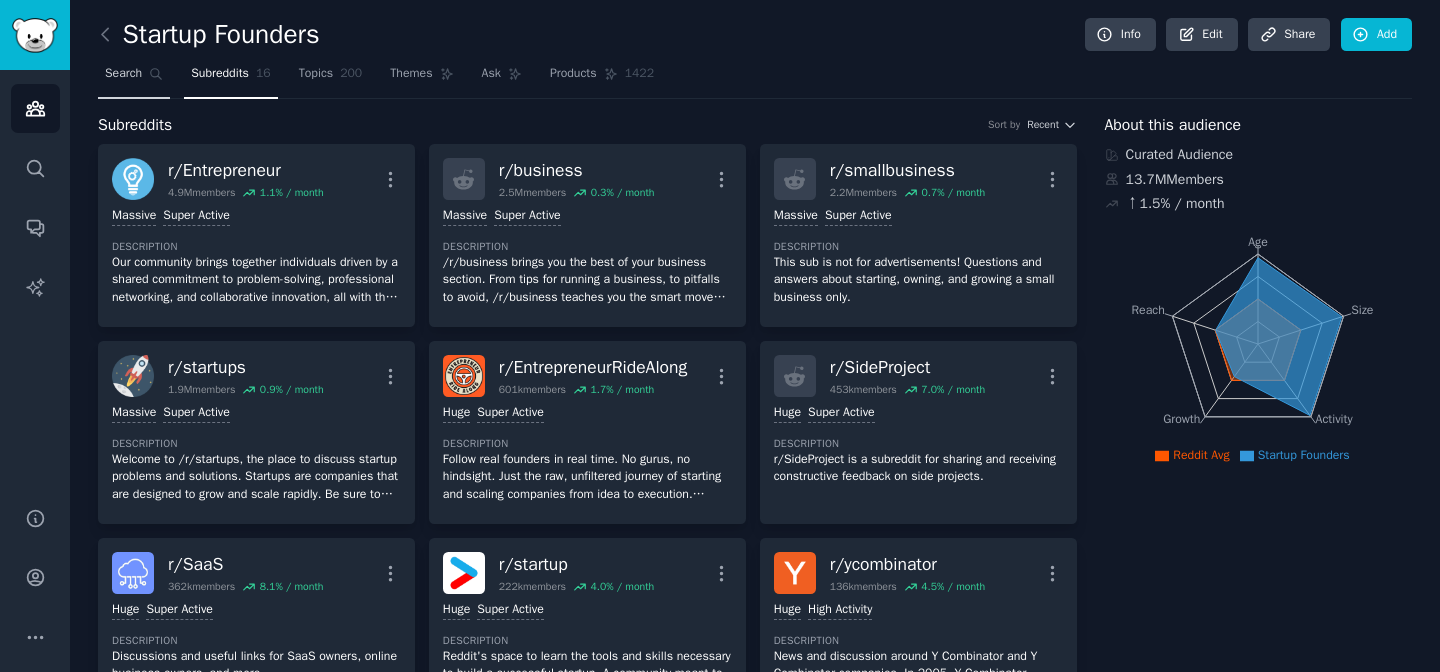 click on "Search" at bounding box center [123, 74] 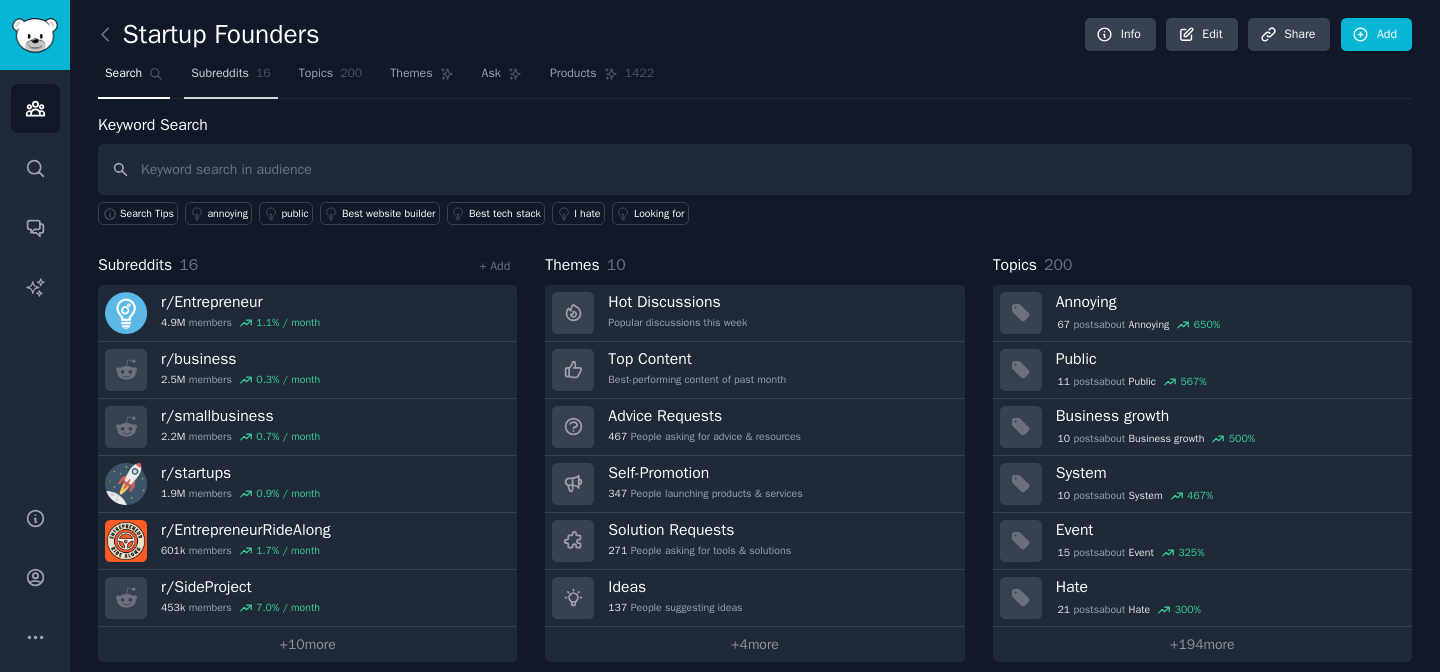 click on "Subreddits" at bounding box center [220, 74] 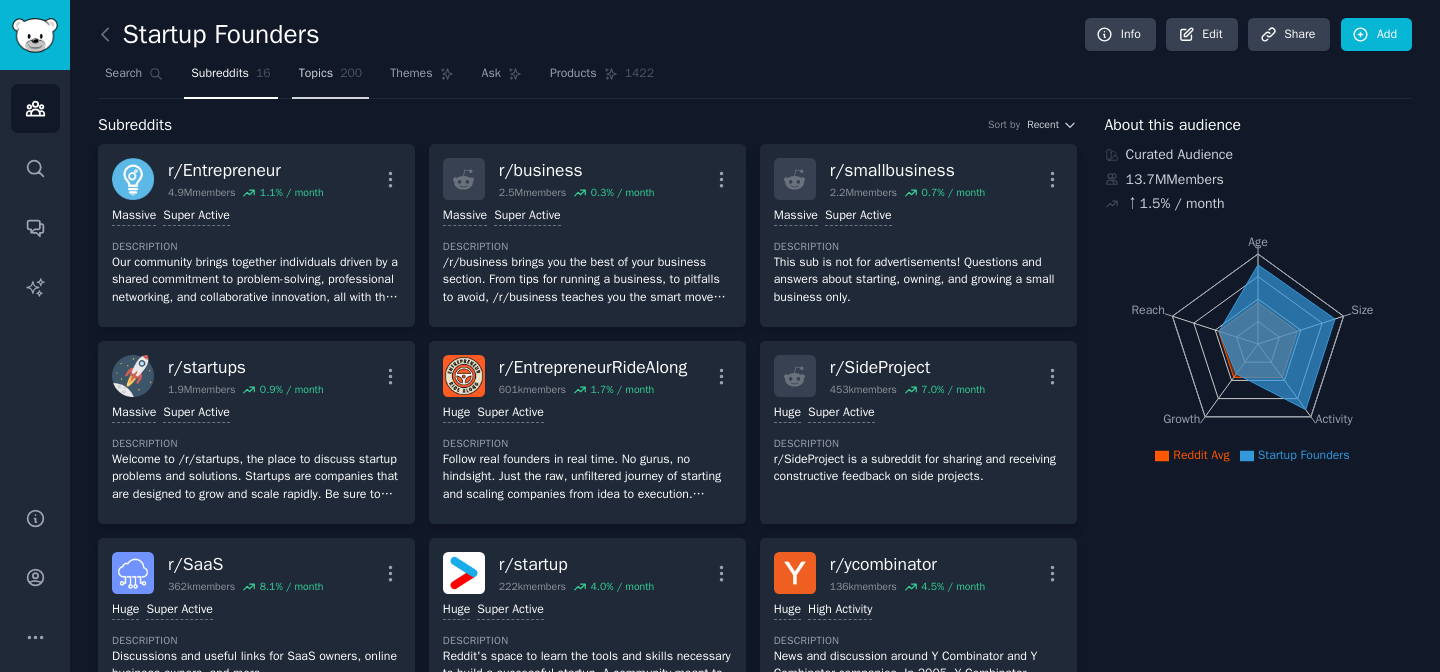 click on "Topics" at bounding box center [316, 74] 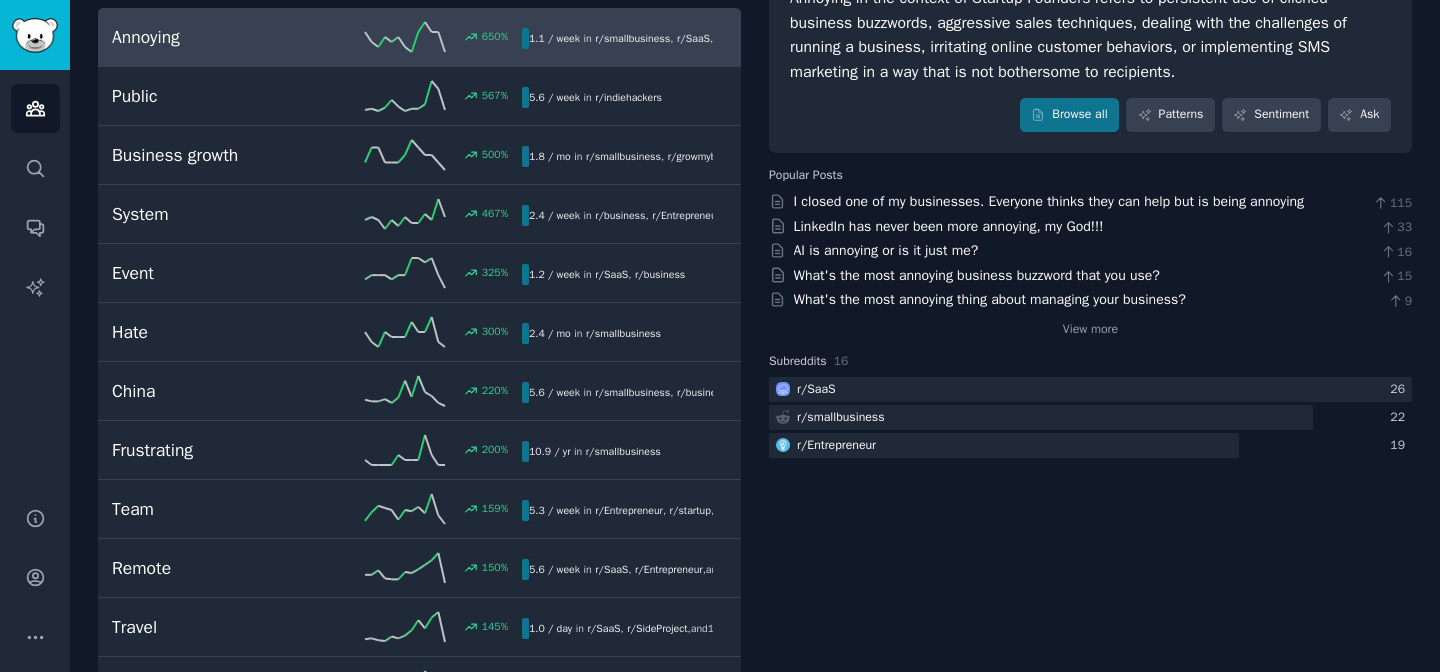 scroll, scrollTop: 202, scrollLeft: 0, axis: vertical 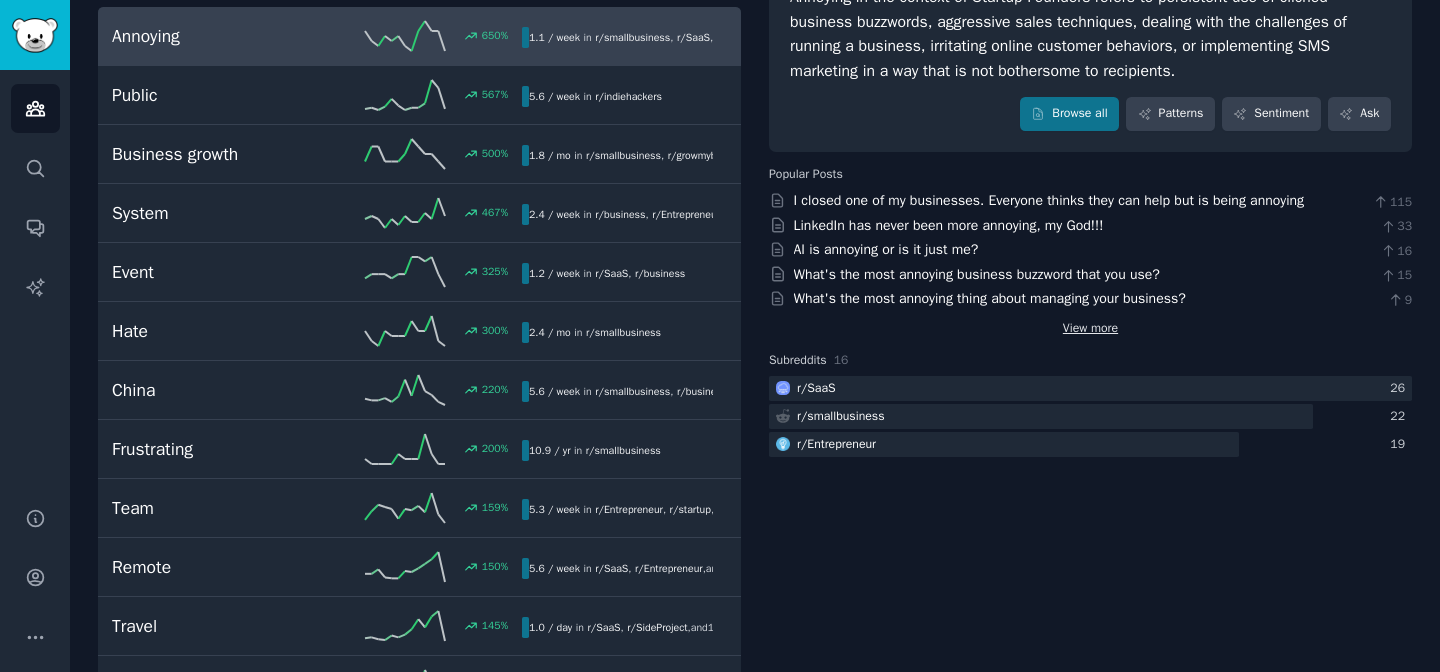 click on "View more" at bounding box center [1090, 329] 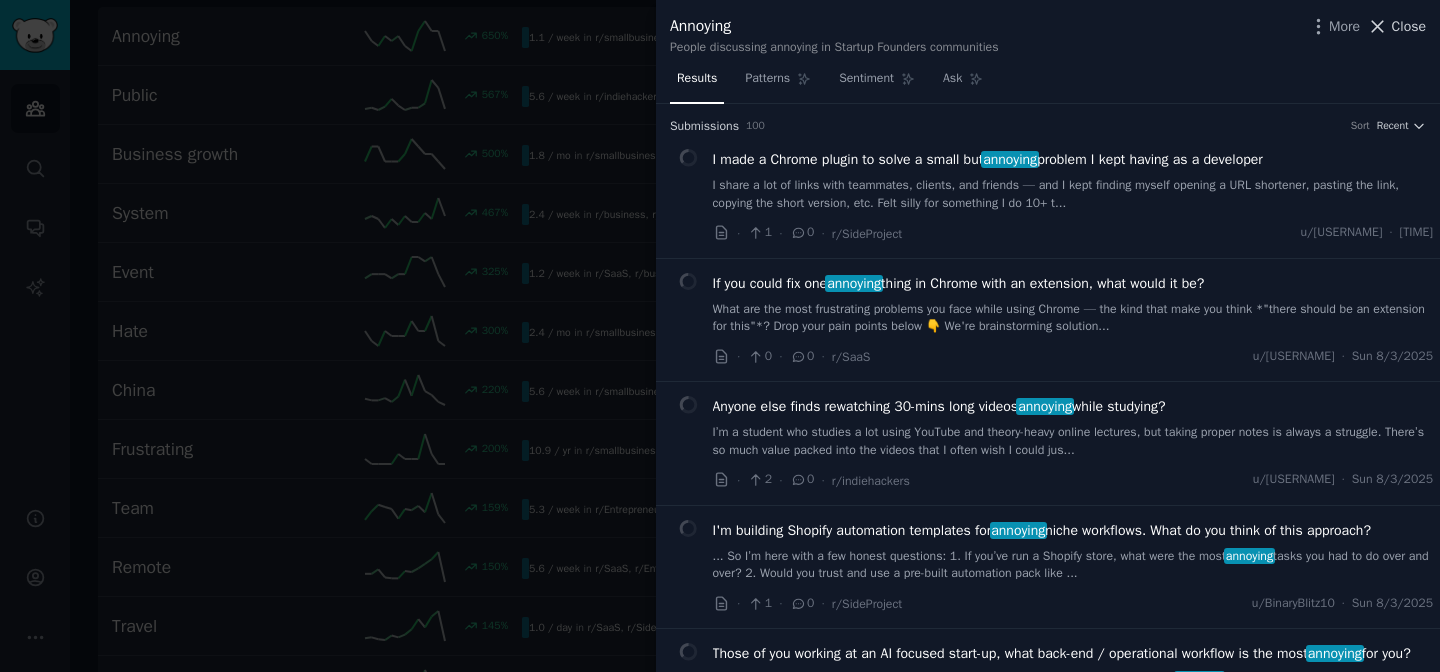 click on "Close" at bounding box center [1409, 26] 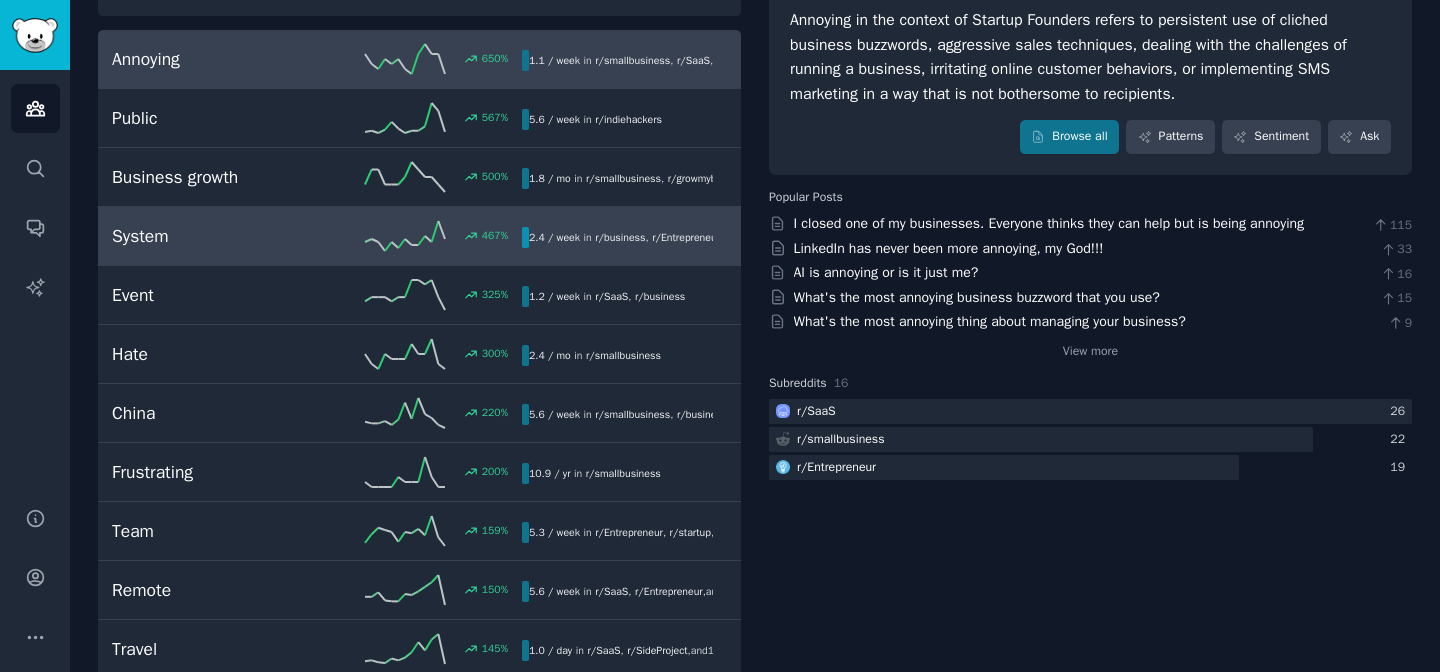 scroll, scrollTop: 0, scrollLeft: 0, axis: both 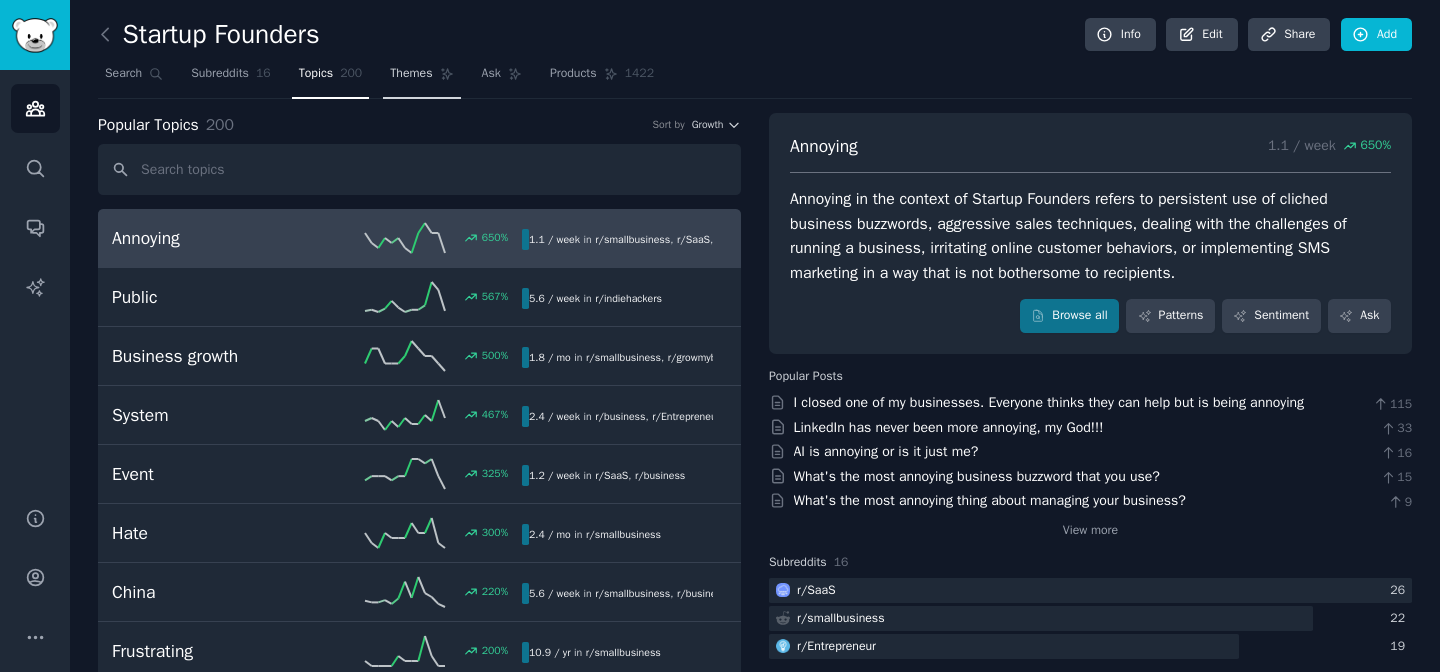 click on "Themes" at bounding box center (411, 74) 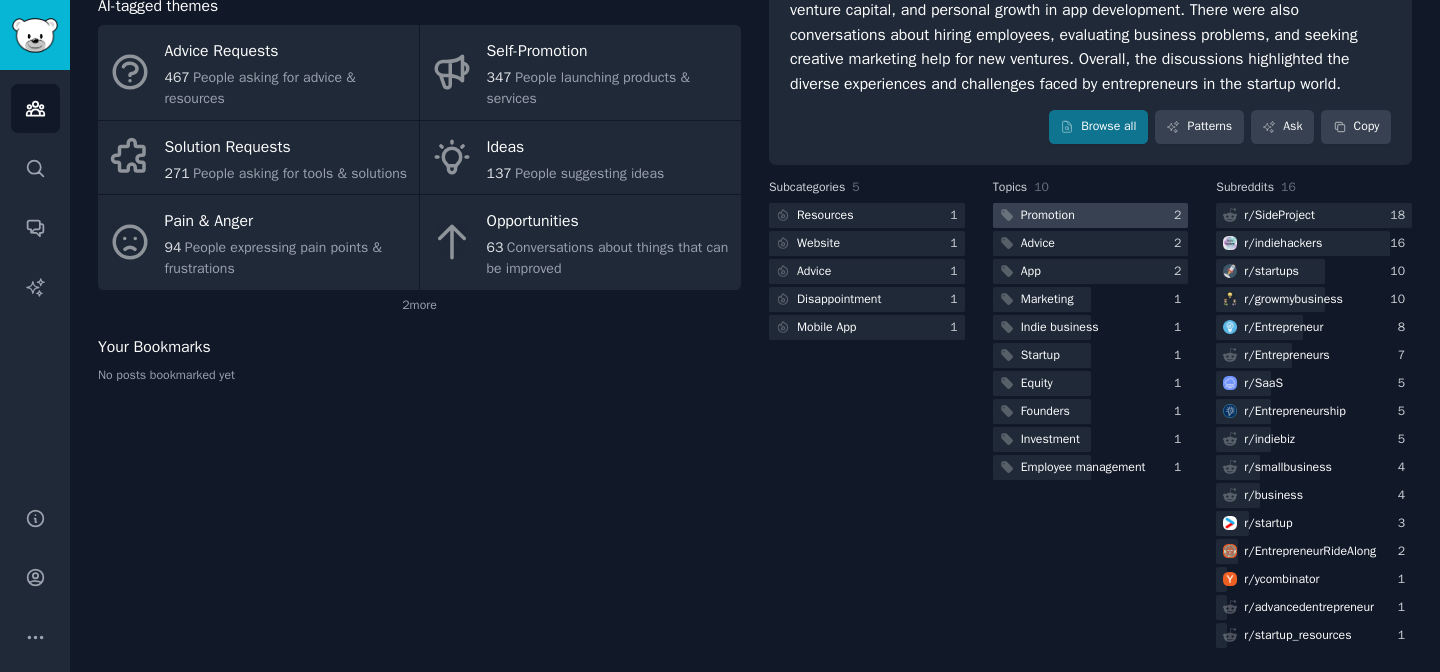 scroll, scrollTop: 0, scrollLeft: 0, axis: both 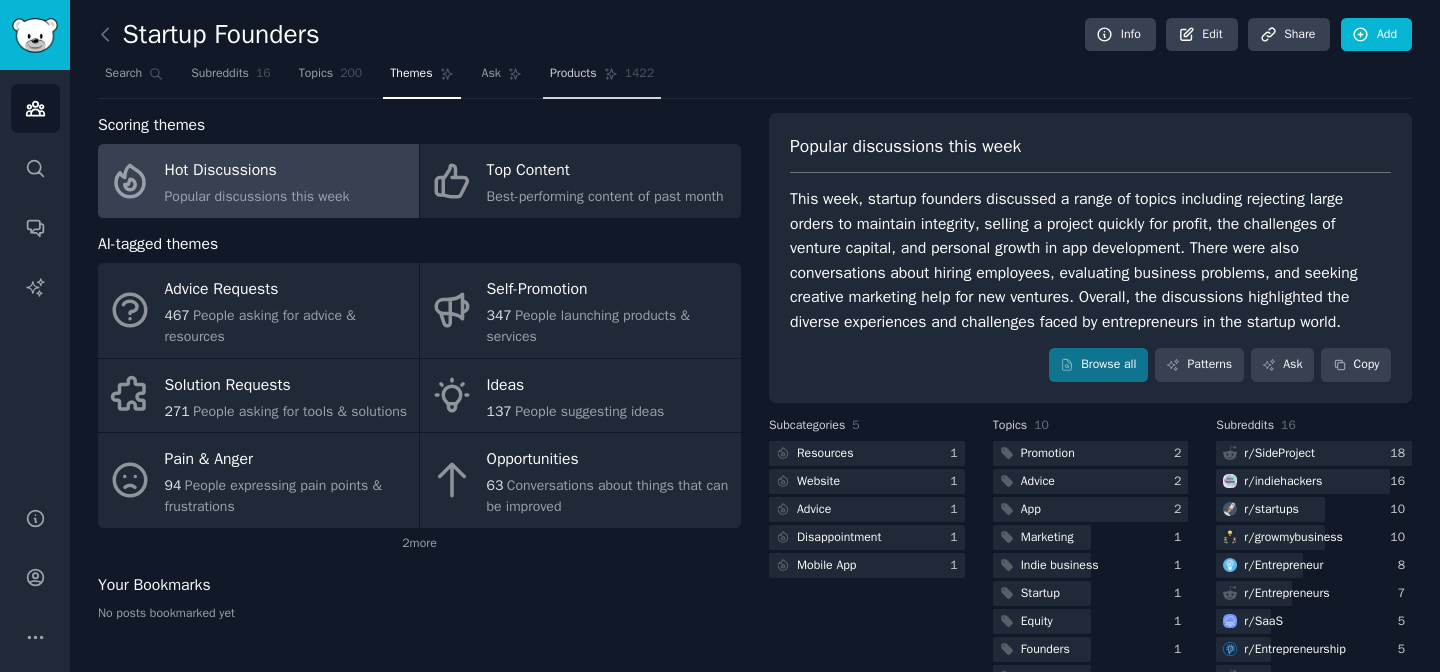 click on "Products 1422" at bounding box center [602, 78] 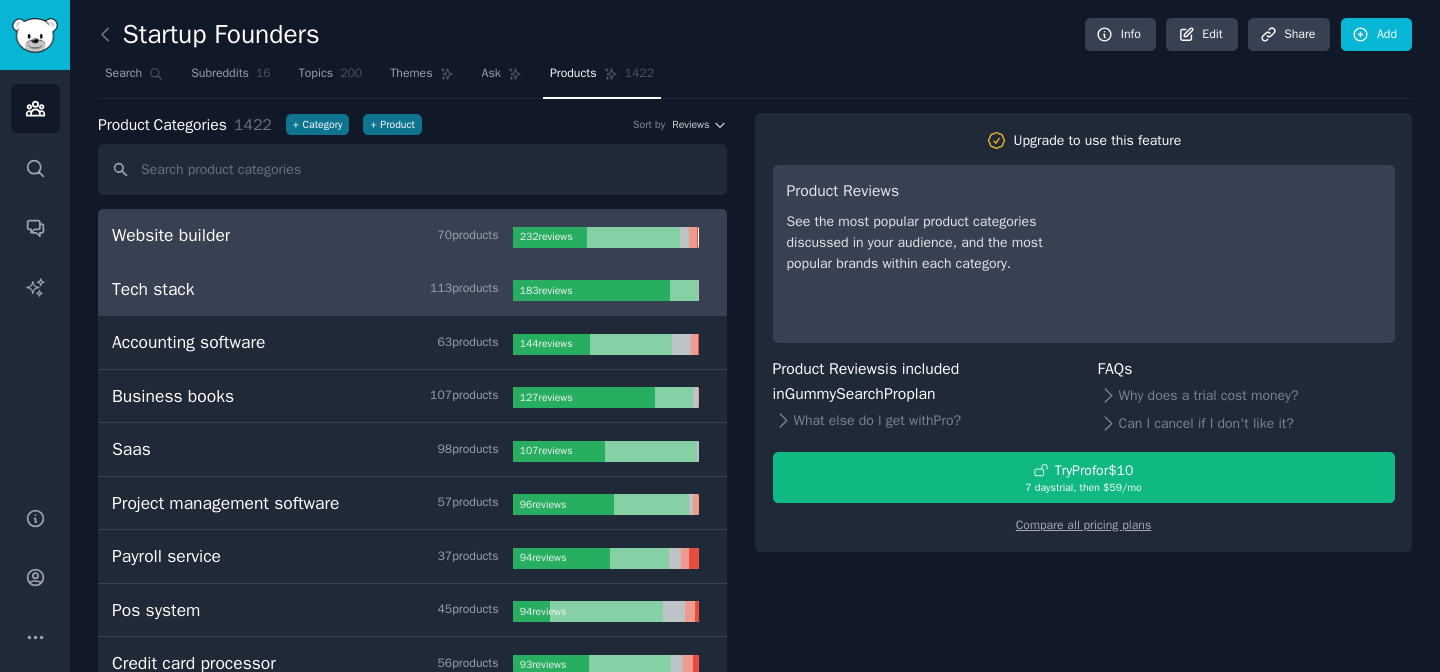 click on "Tech stack 113  product s 183  review s" at bounding box center (412, 290) 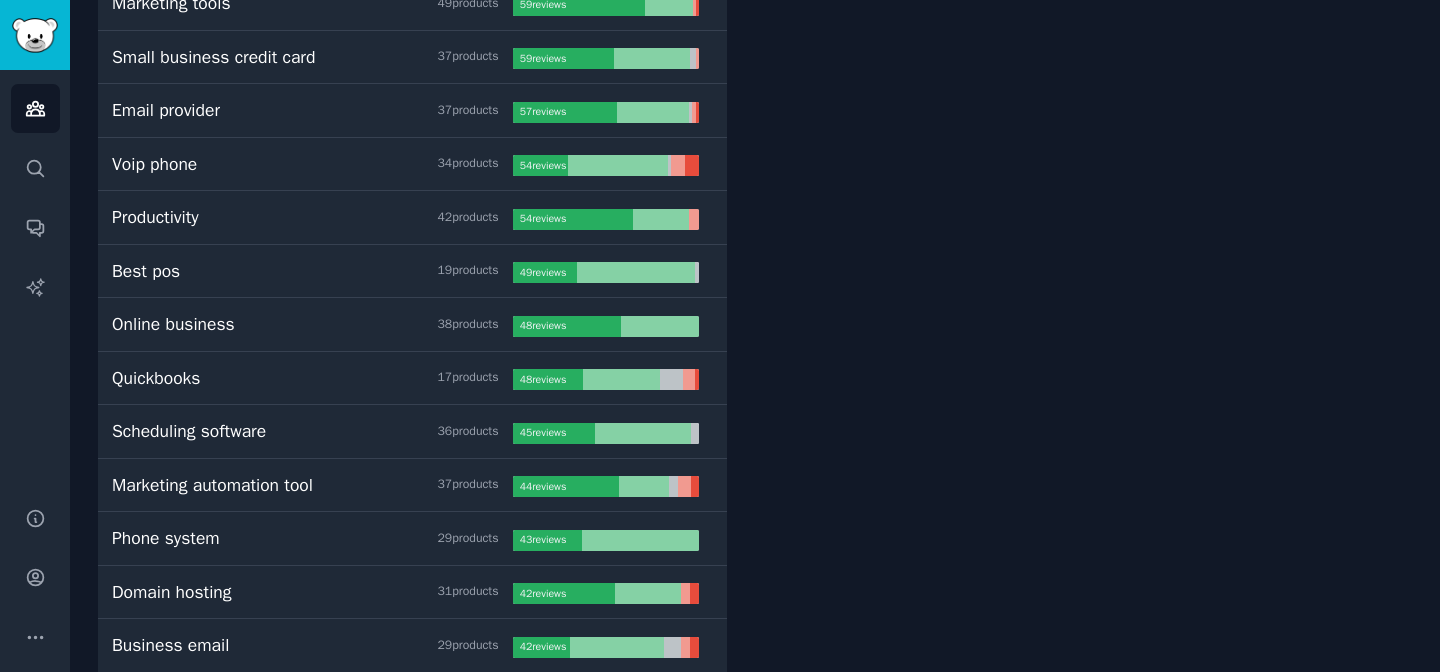 scroll, scrollTop: 0, scrollLeft: 0, axis: both 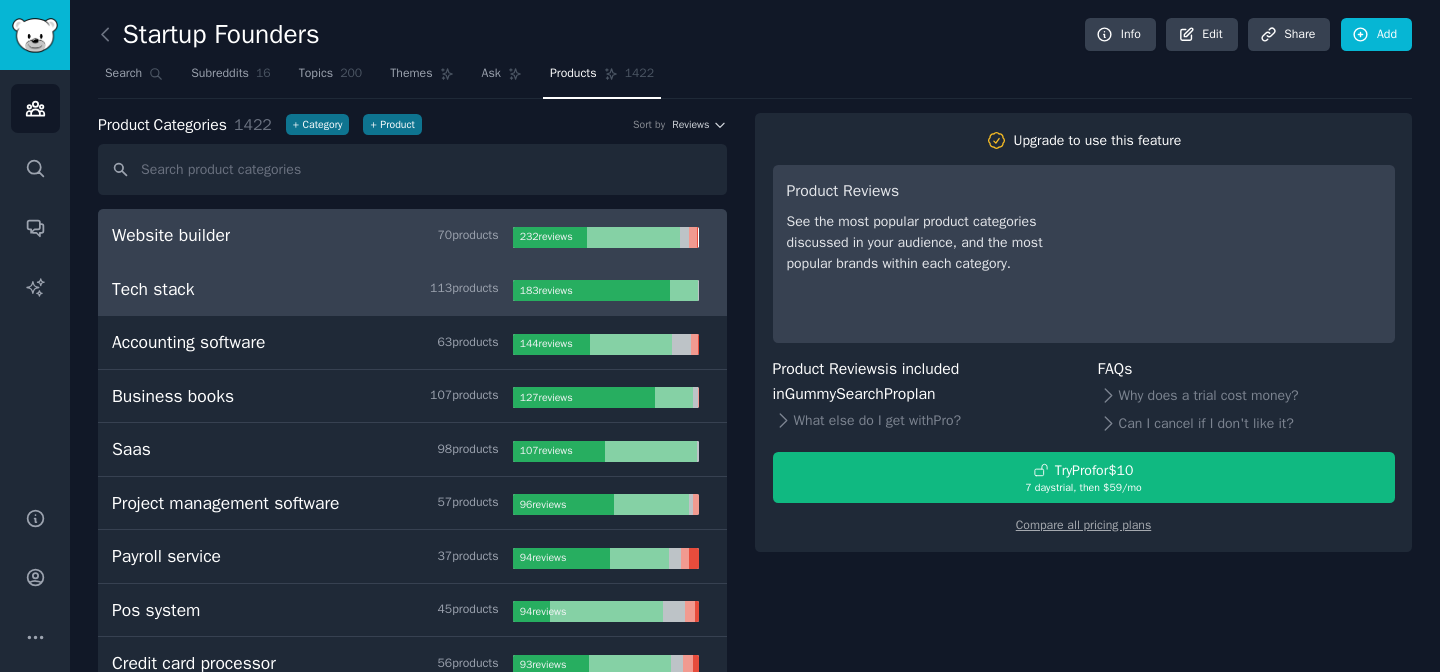 click on "70  product s" at bounding box center (467, 236) 